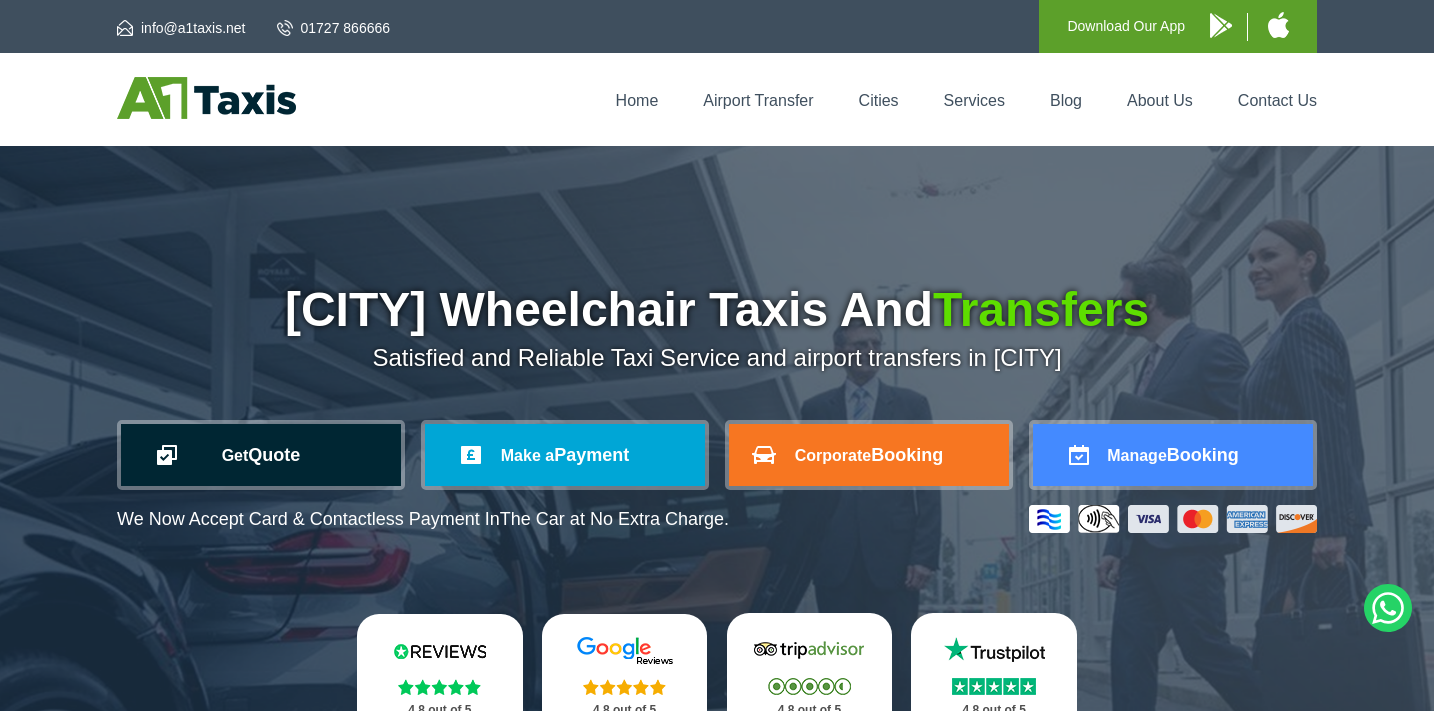 scroll, scrollTop: 0, scrollLeft: 0, axis: both 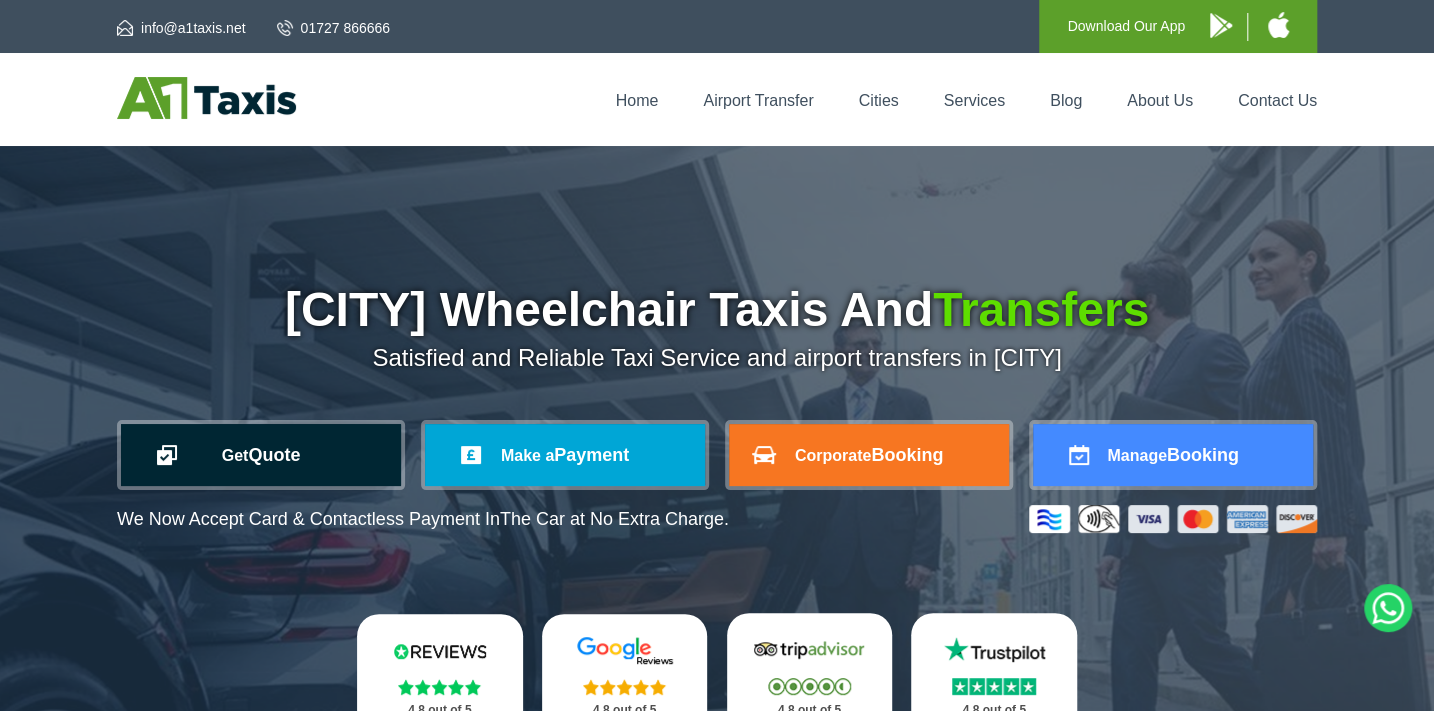 click on "Get  Quote" at bounding box center [261, 455] 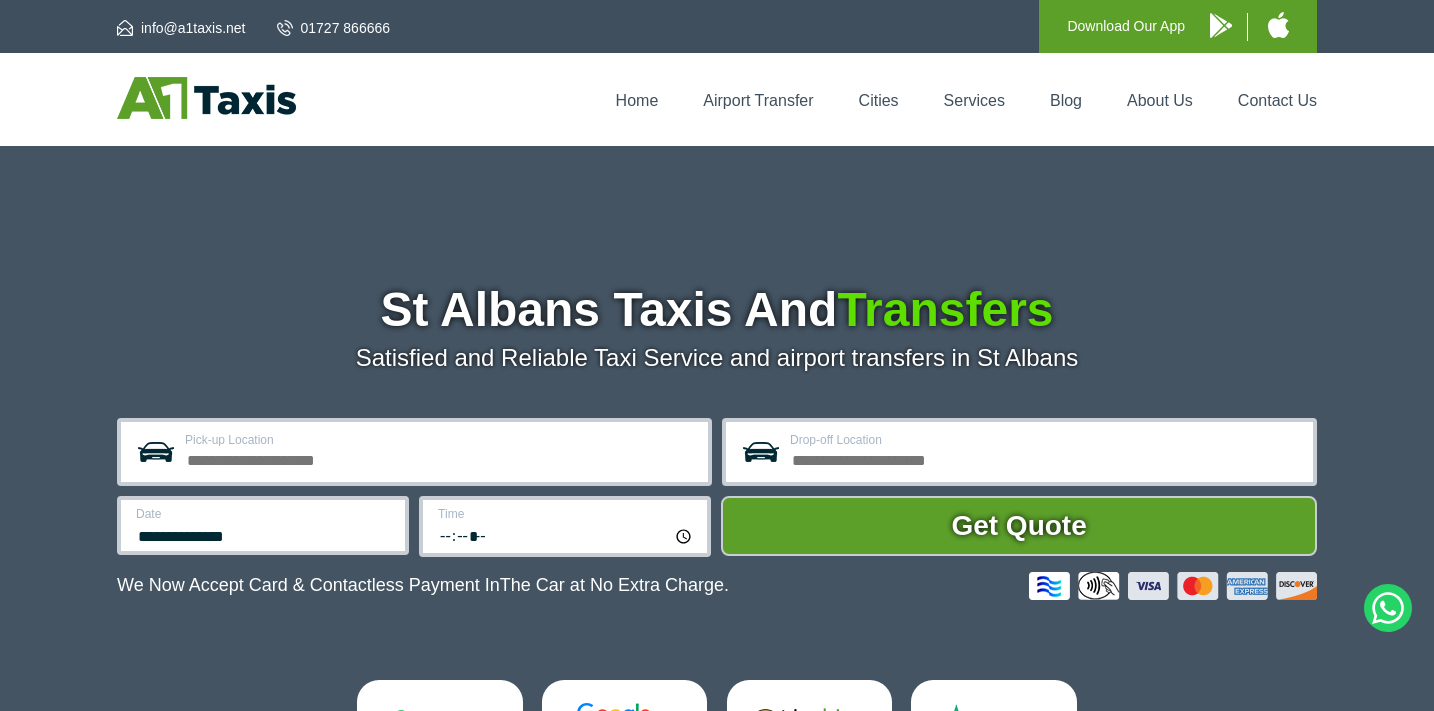 scroll, scrollTop: 0, scrollLeft: 0, axis: both 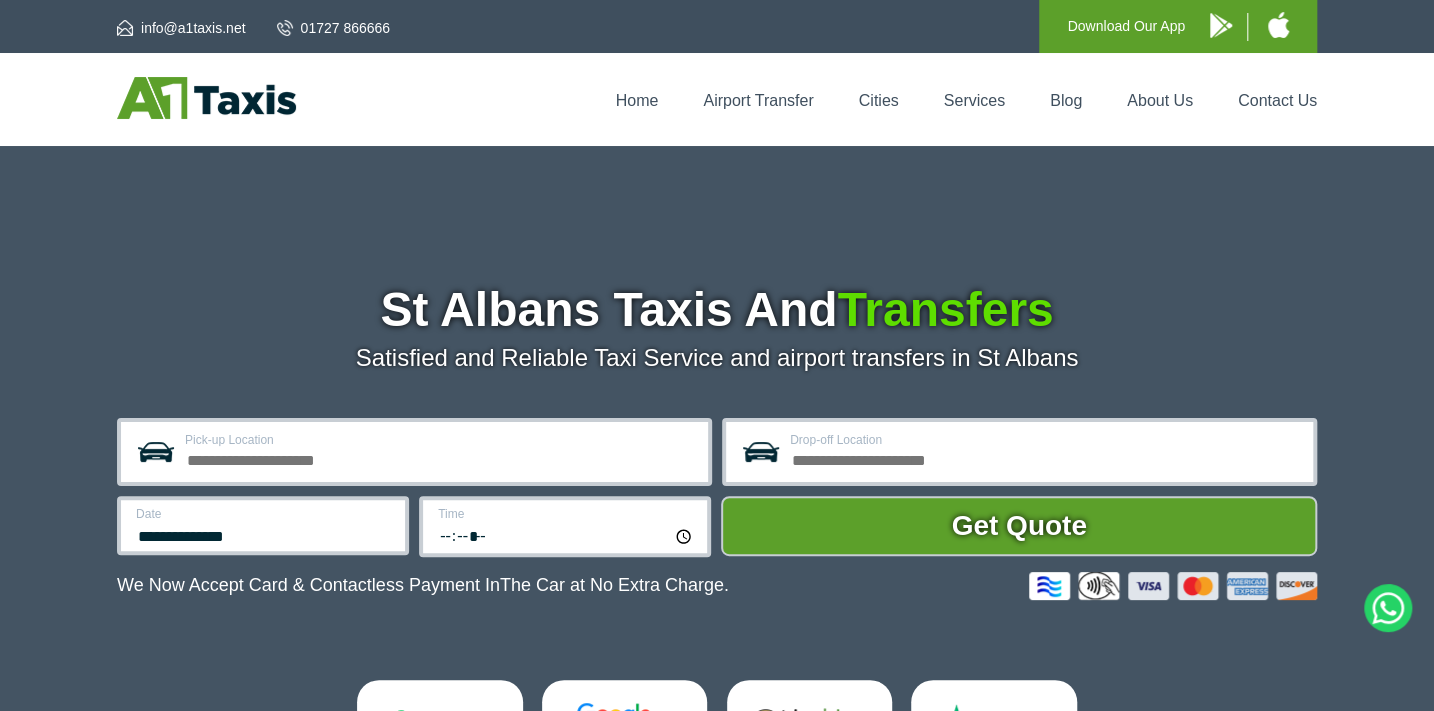 click on "Pick-up Location" at bounding box center (440, 458) 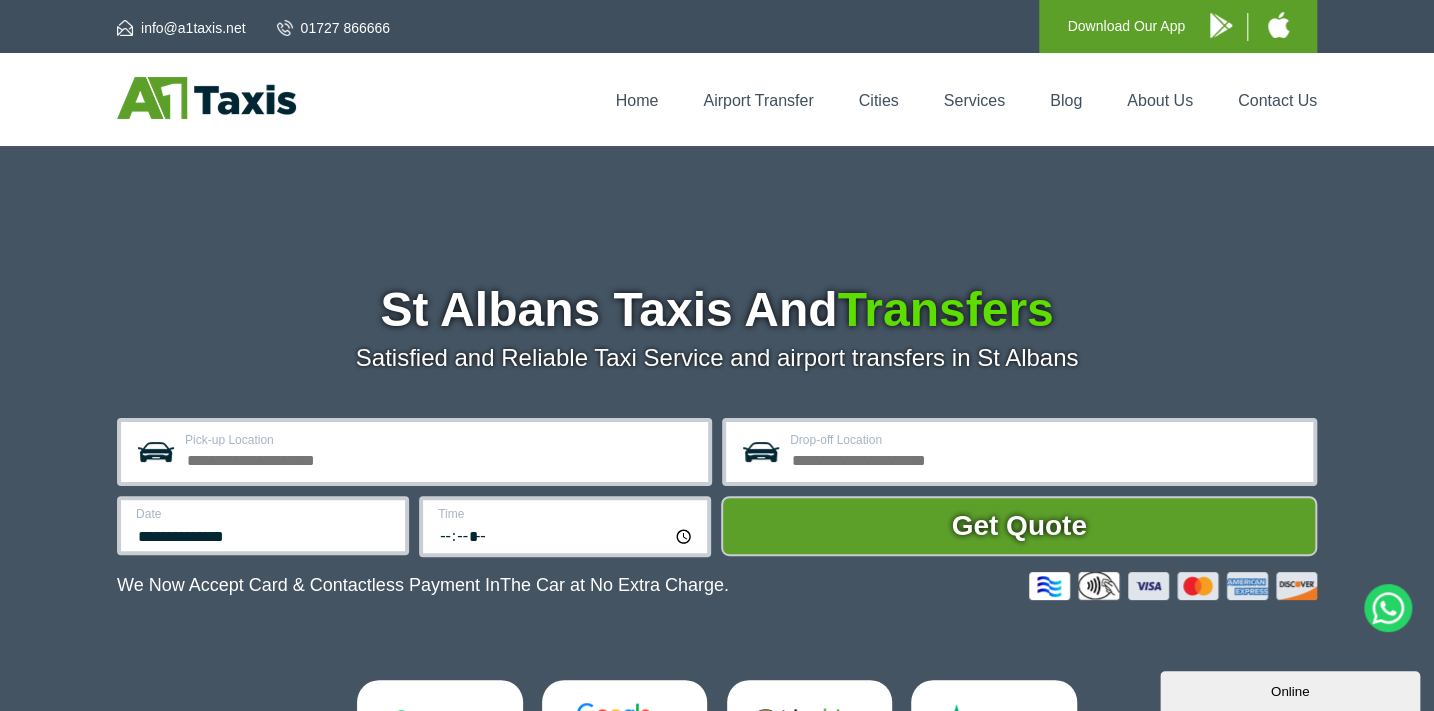 scroll, scrollTop: 0, scrollLeft: 0, axis: both 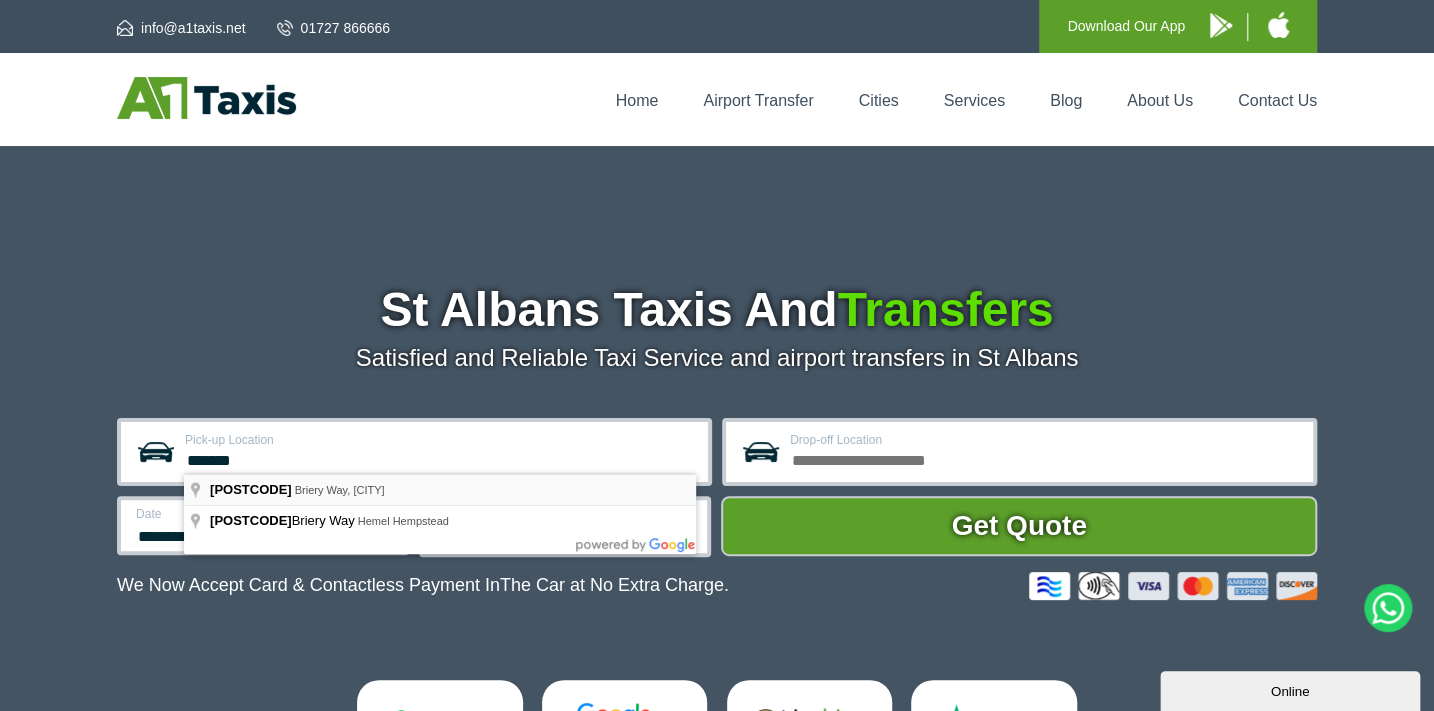 type on "**********" 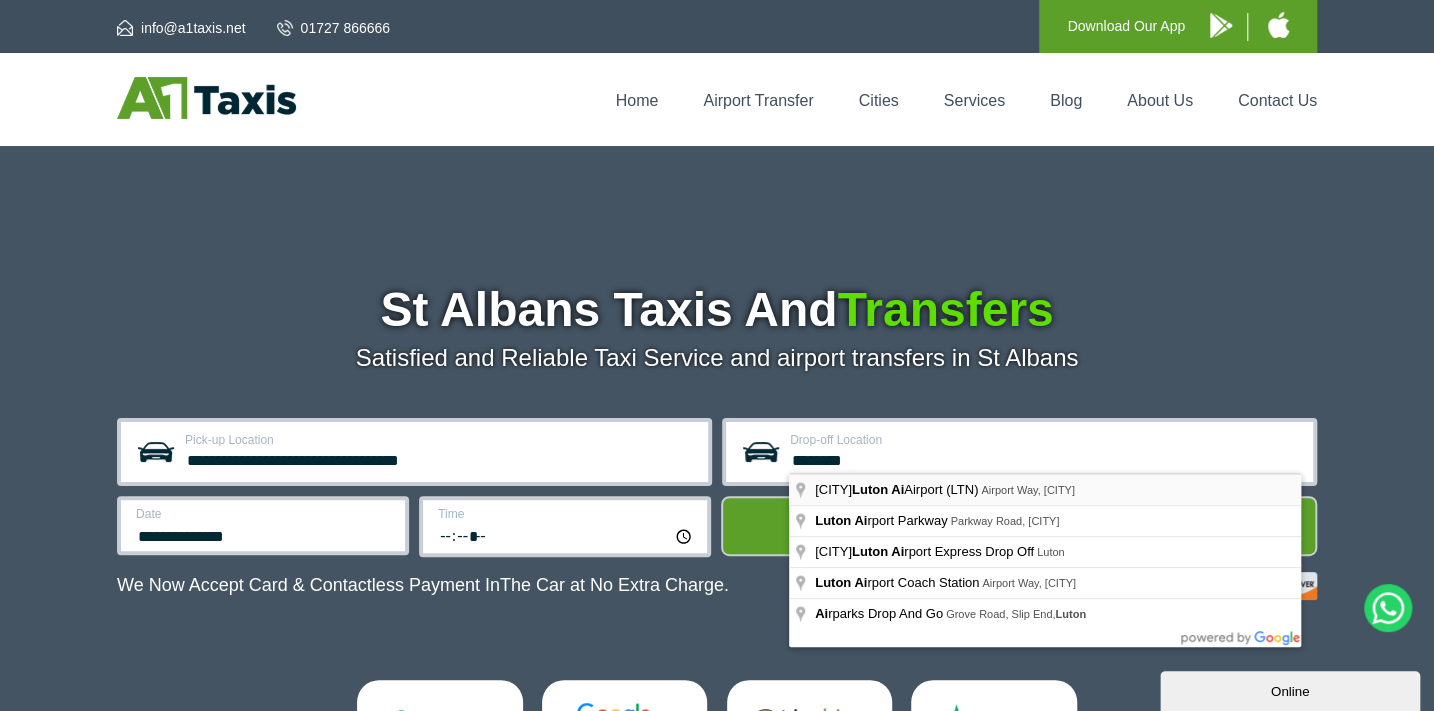 type on "**********" 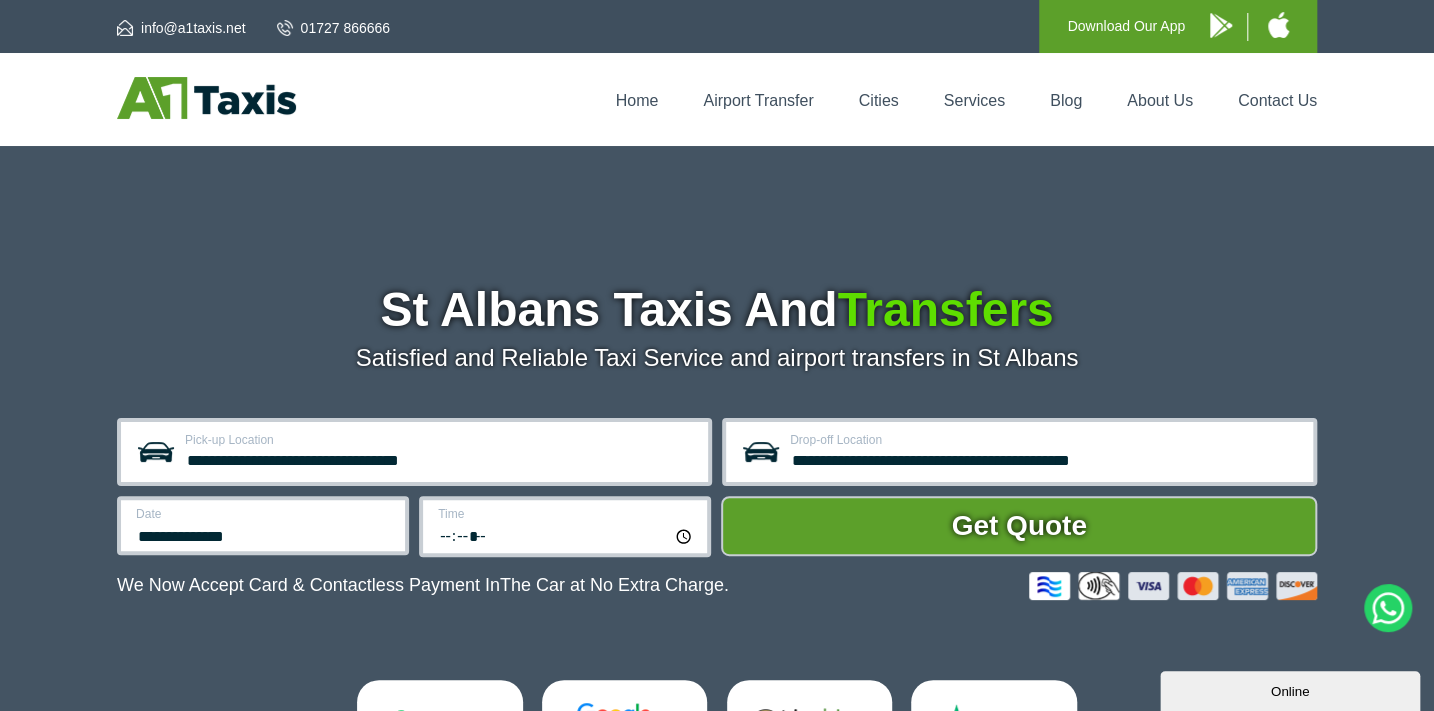 click on "Date" at bounding box center (264, 514) 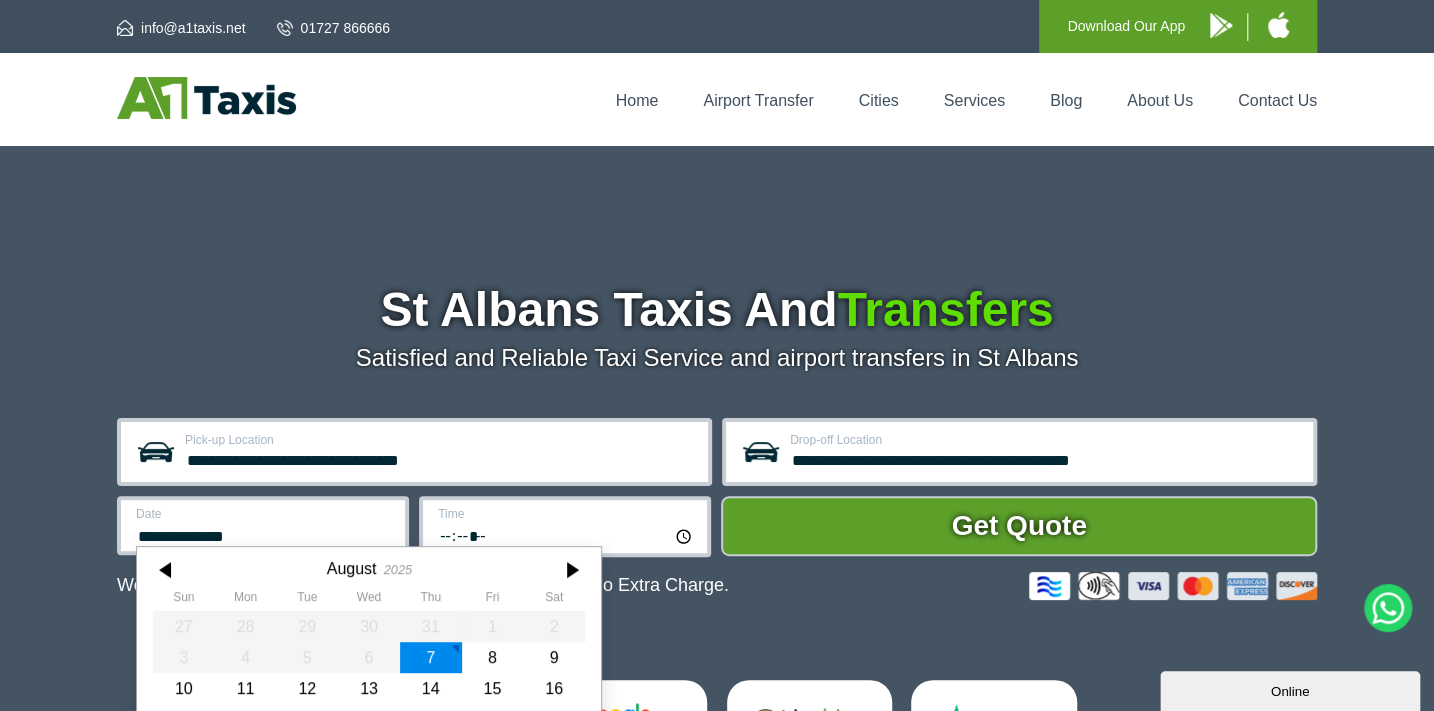 scroll, scrollTop: 122, scrollLeft: 0, axis: vertical 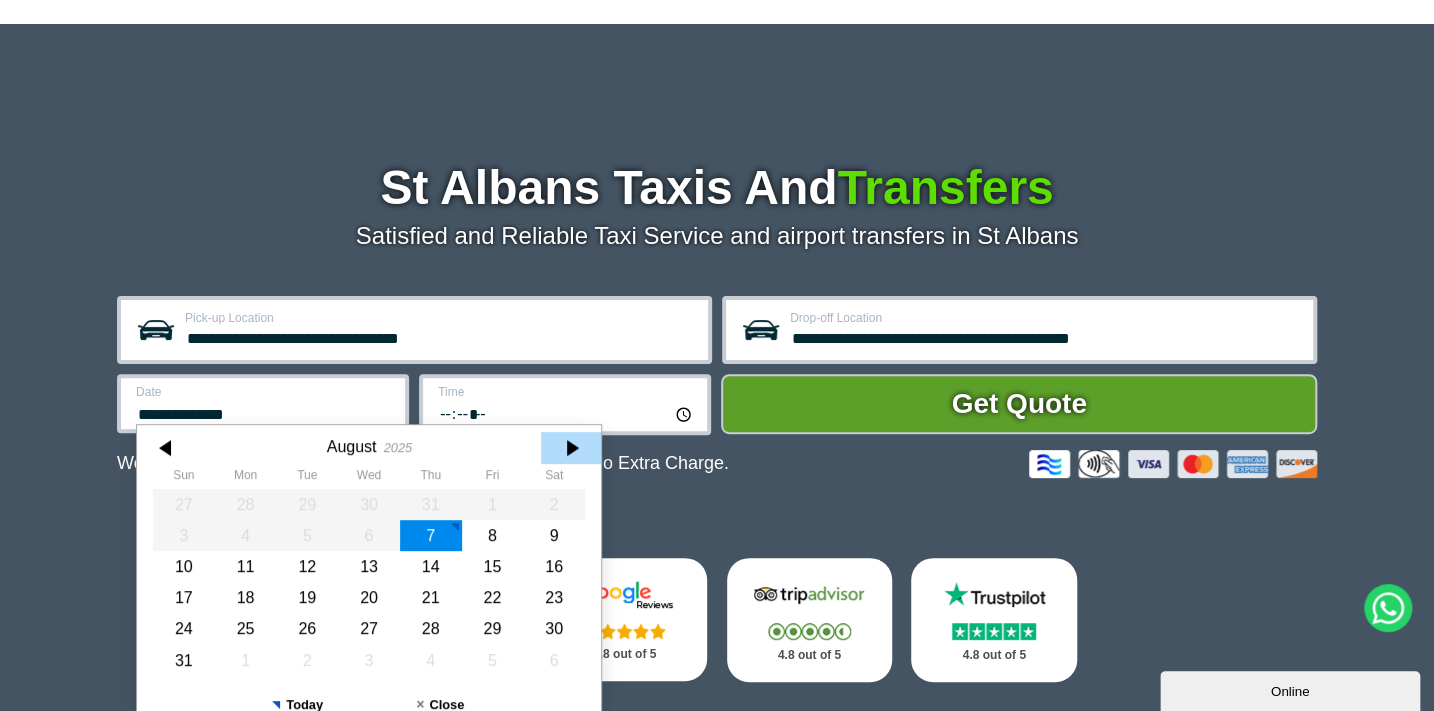 click at bounding box center [571, 448] 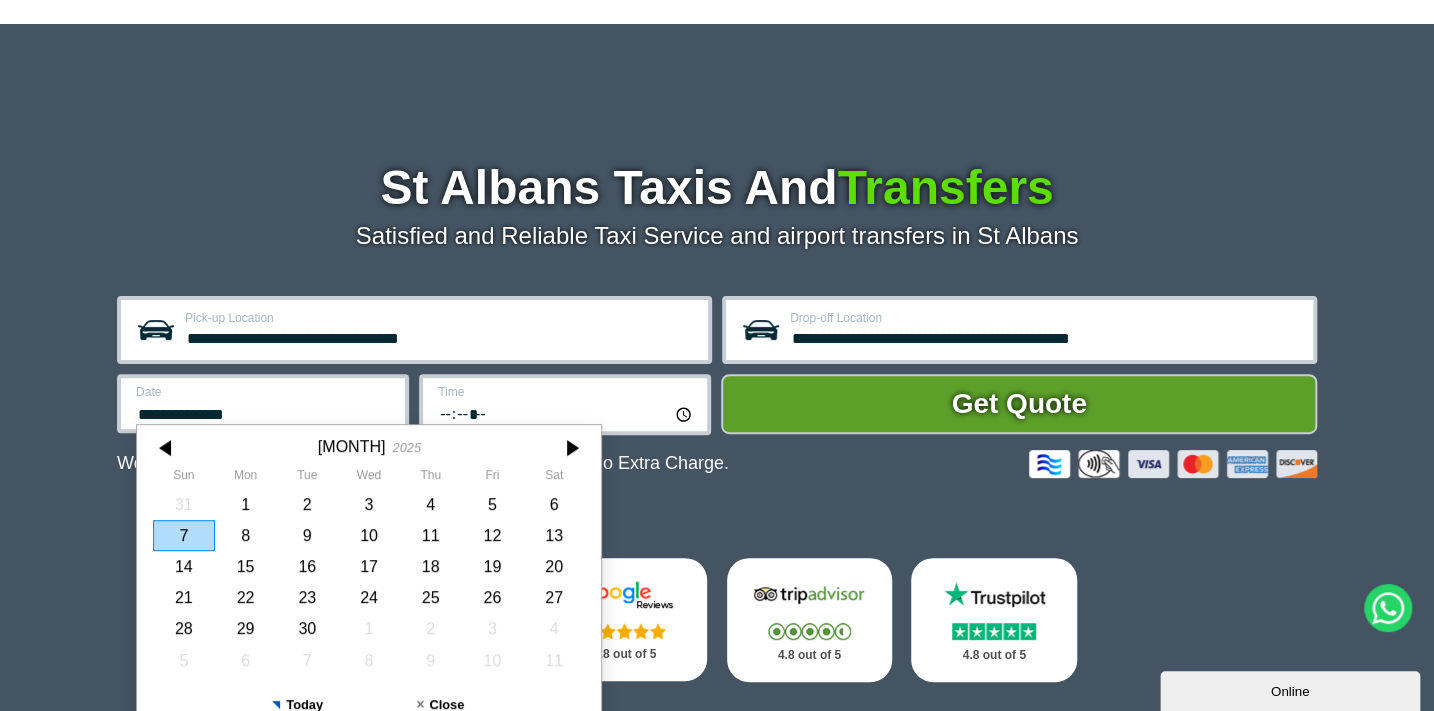click at bounding box center (571, 448) 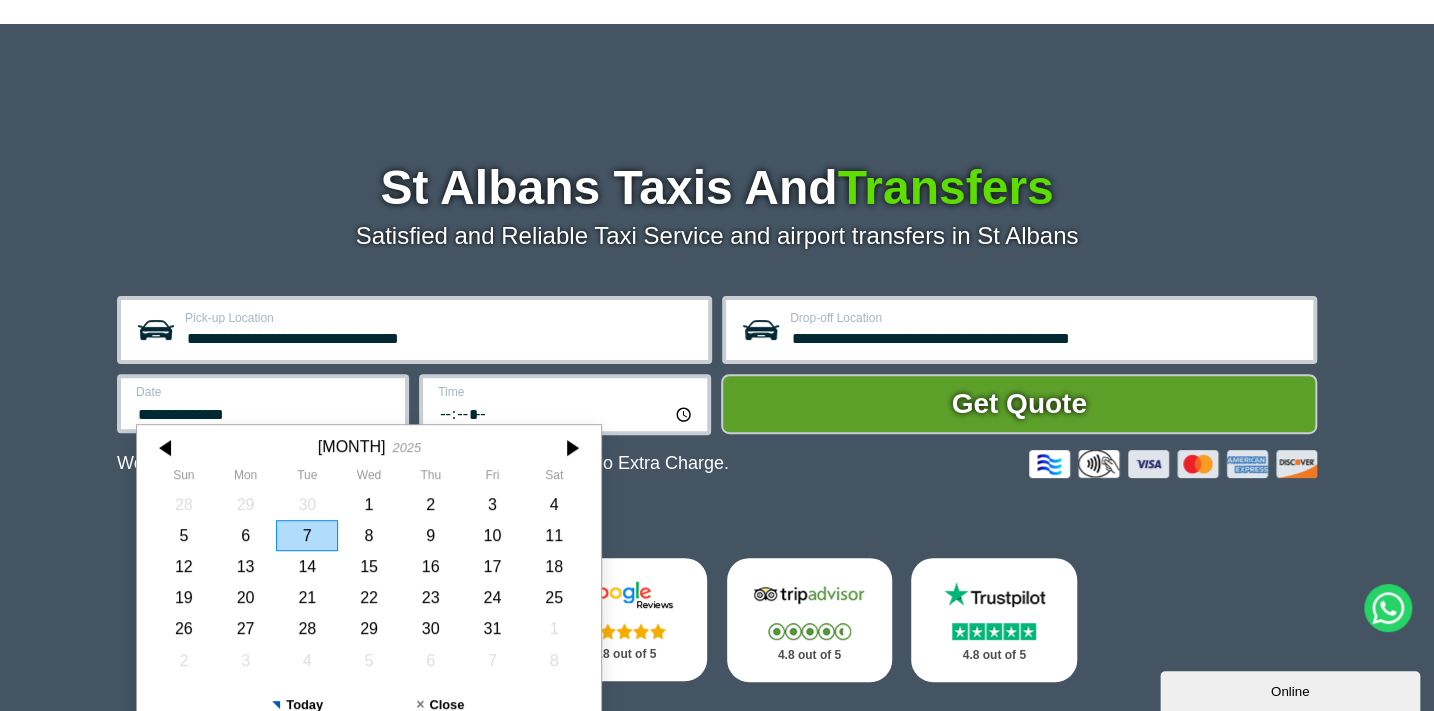 click at bounding box center [571, 448] 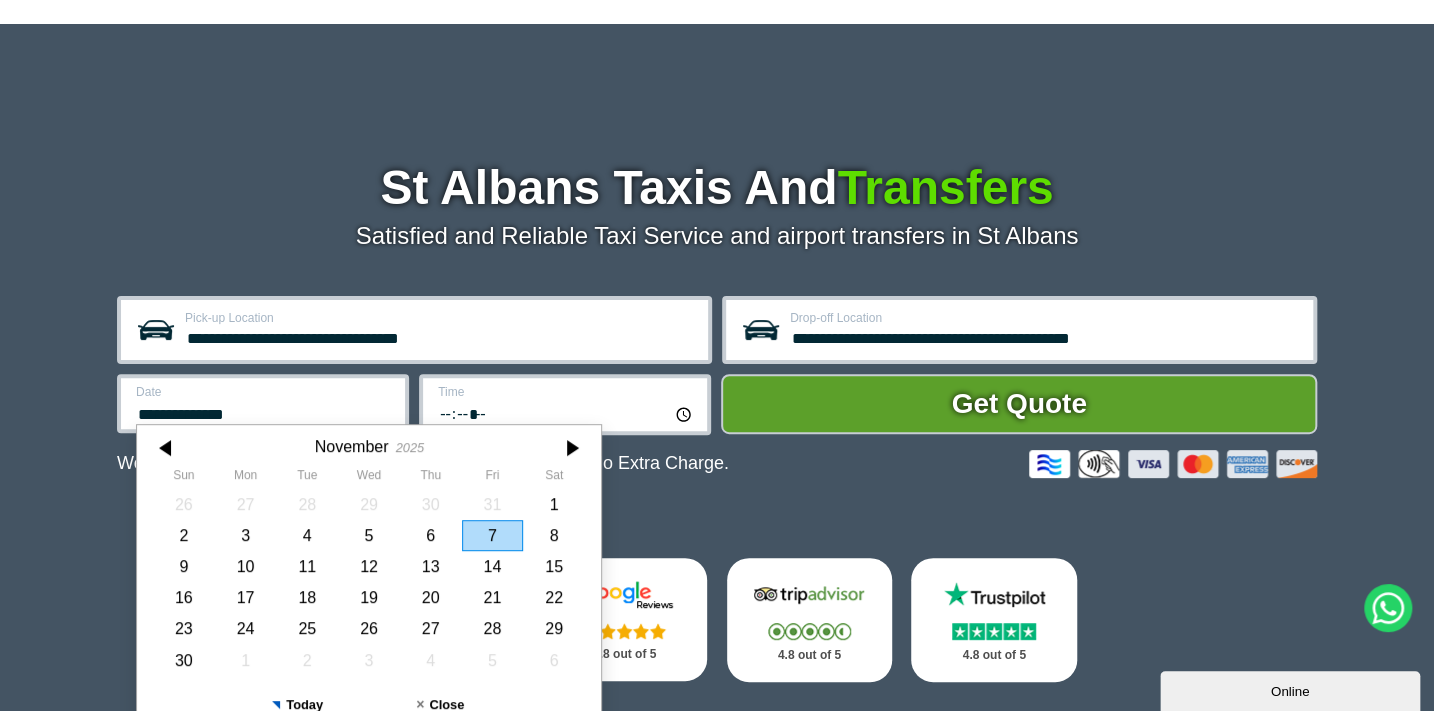 click at bounding box center [571, 448] 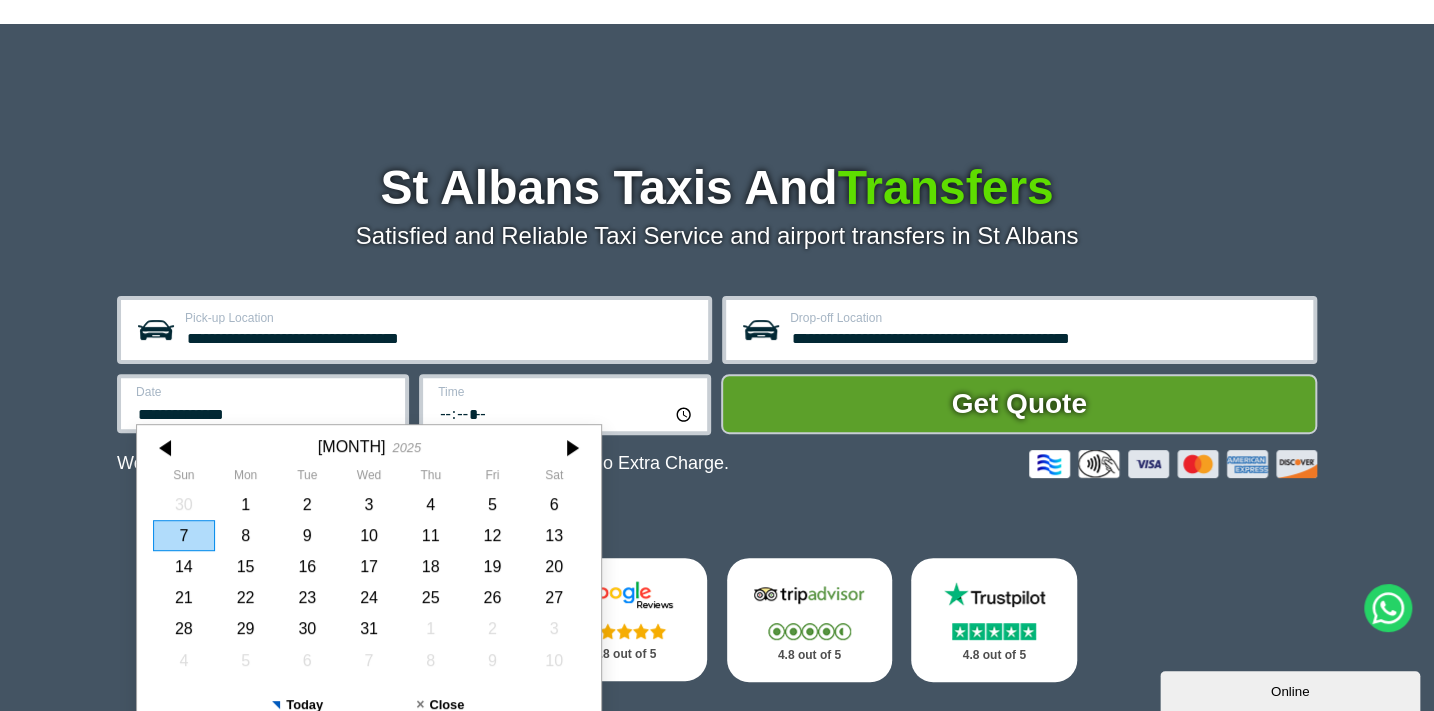 click at bounding box center [571, 448] 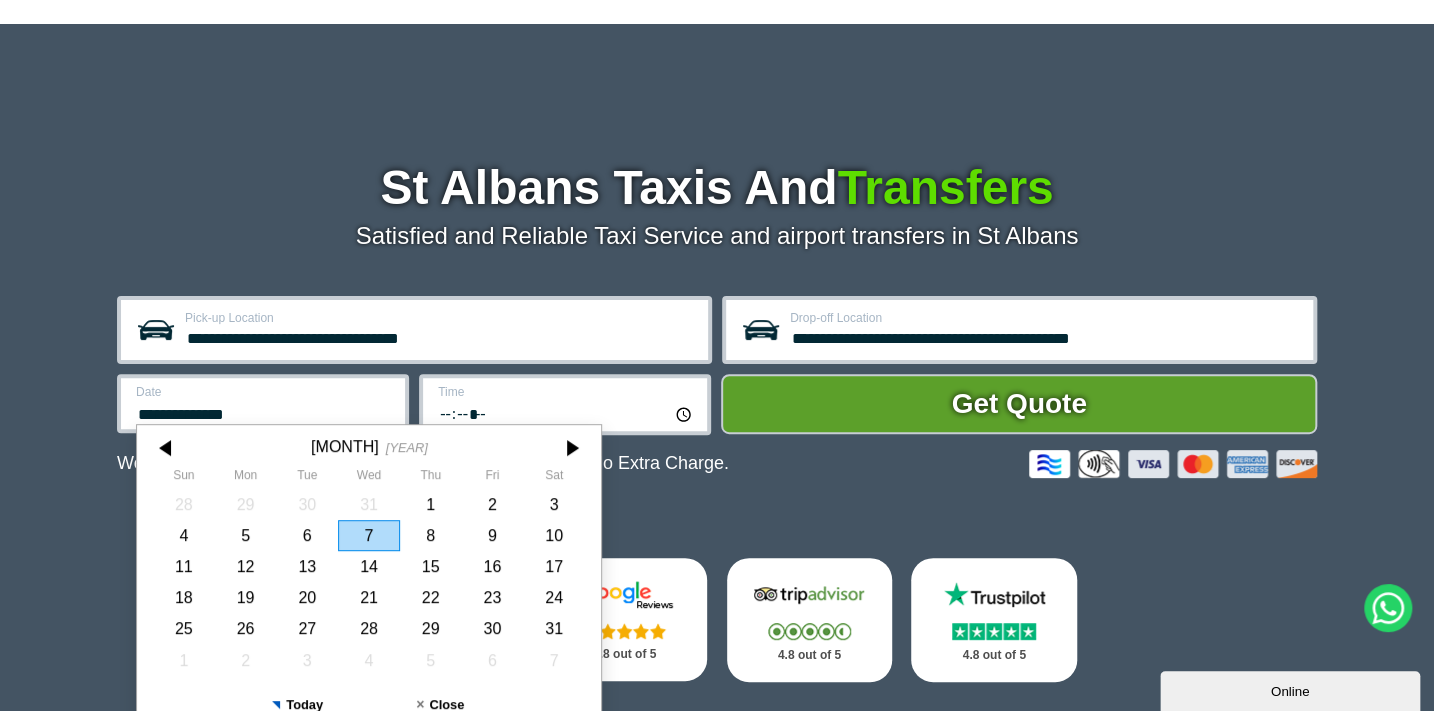click at bounding box center (571, 448) 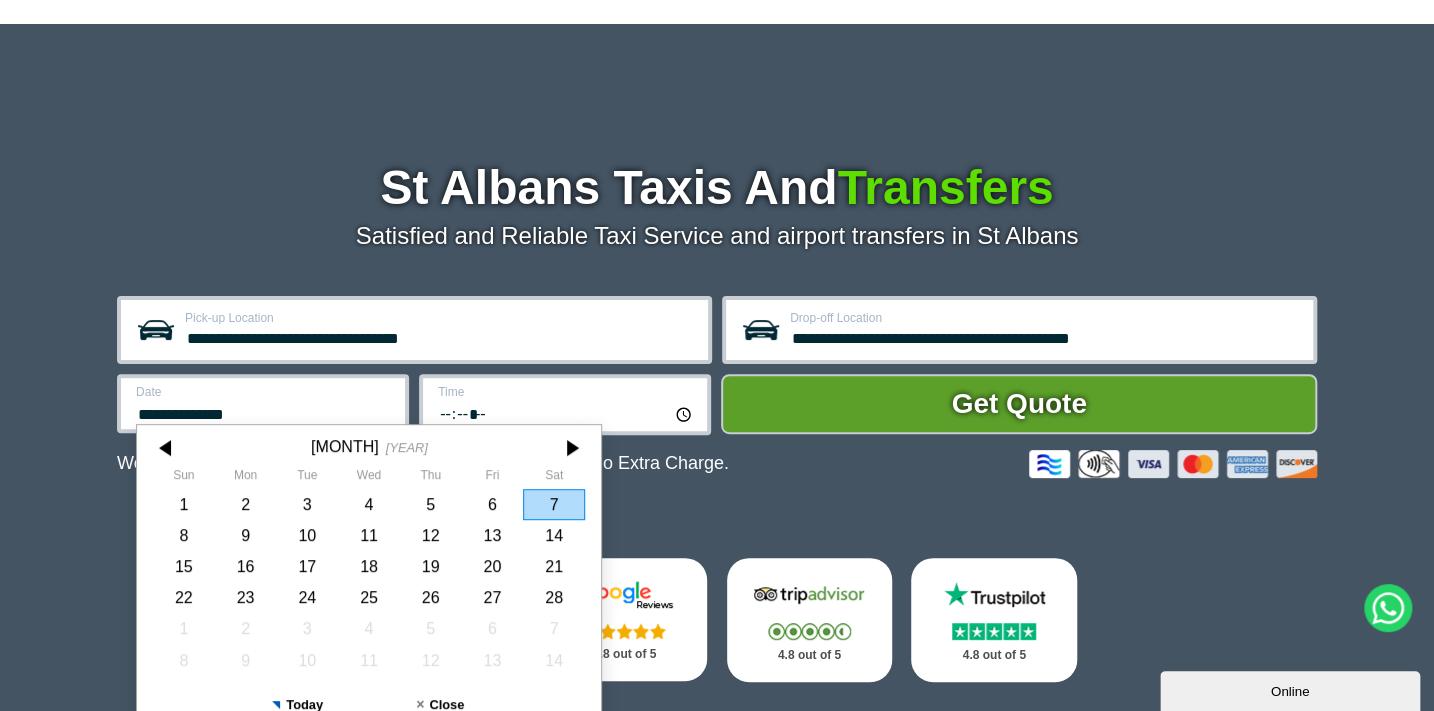 click at bounding box center (571, 448) 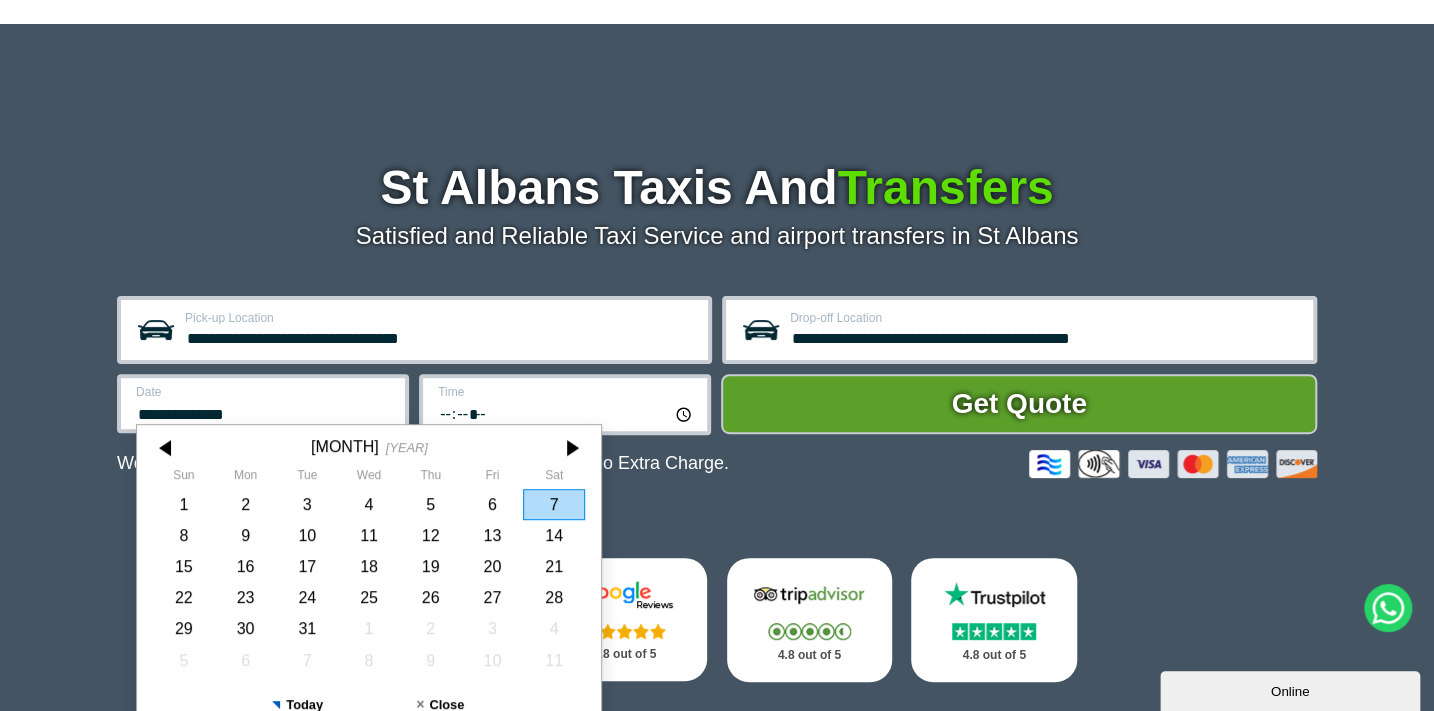 click at bounding box center (571, 448) 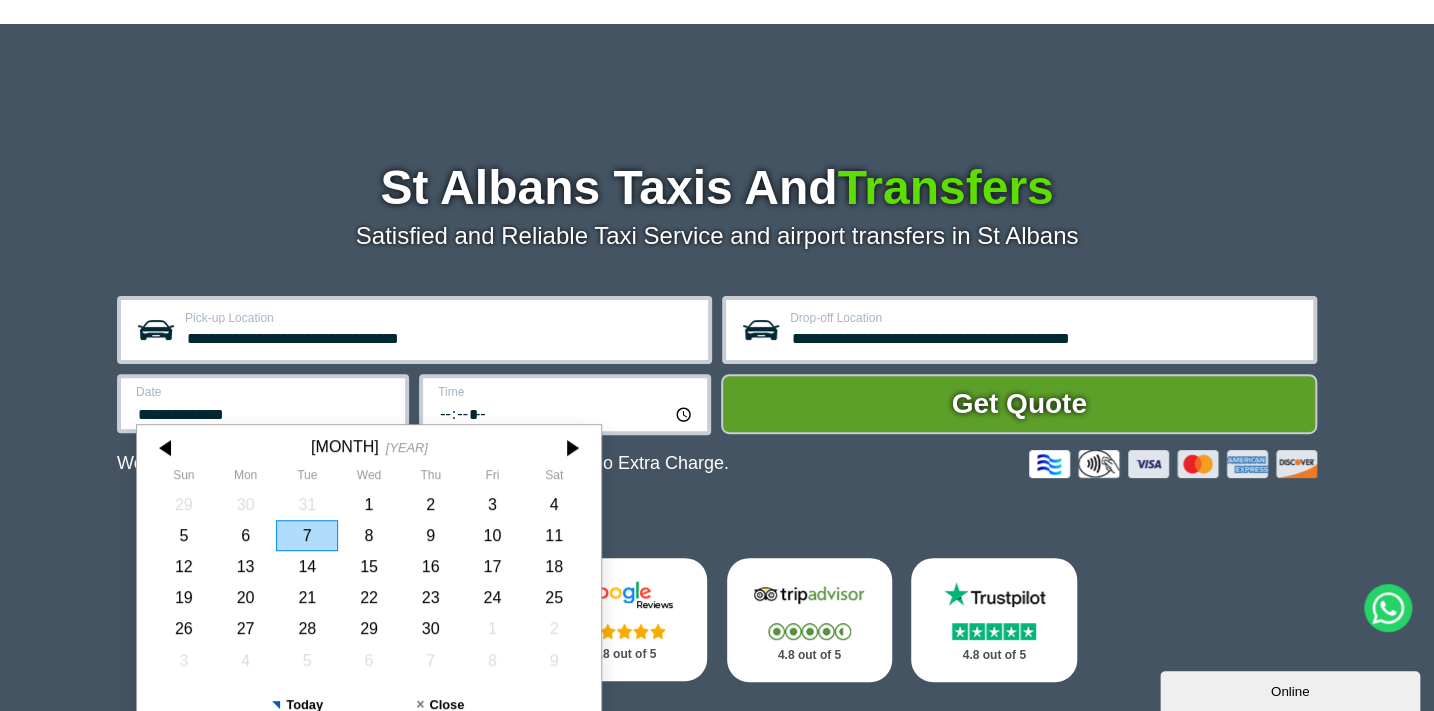 click at bounding box center (571, 448) 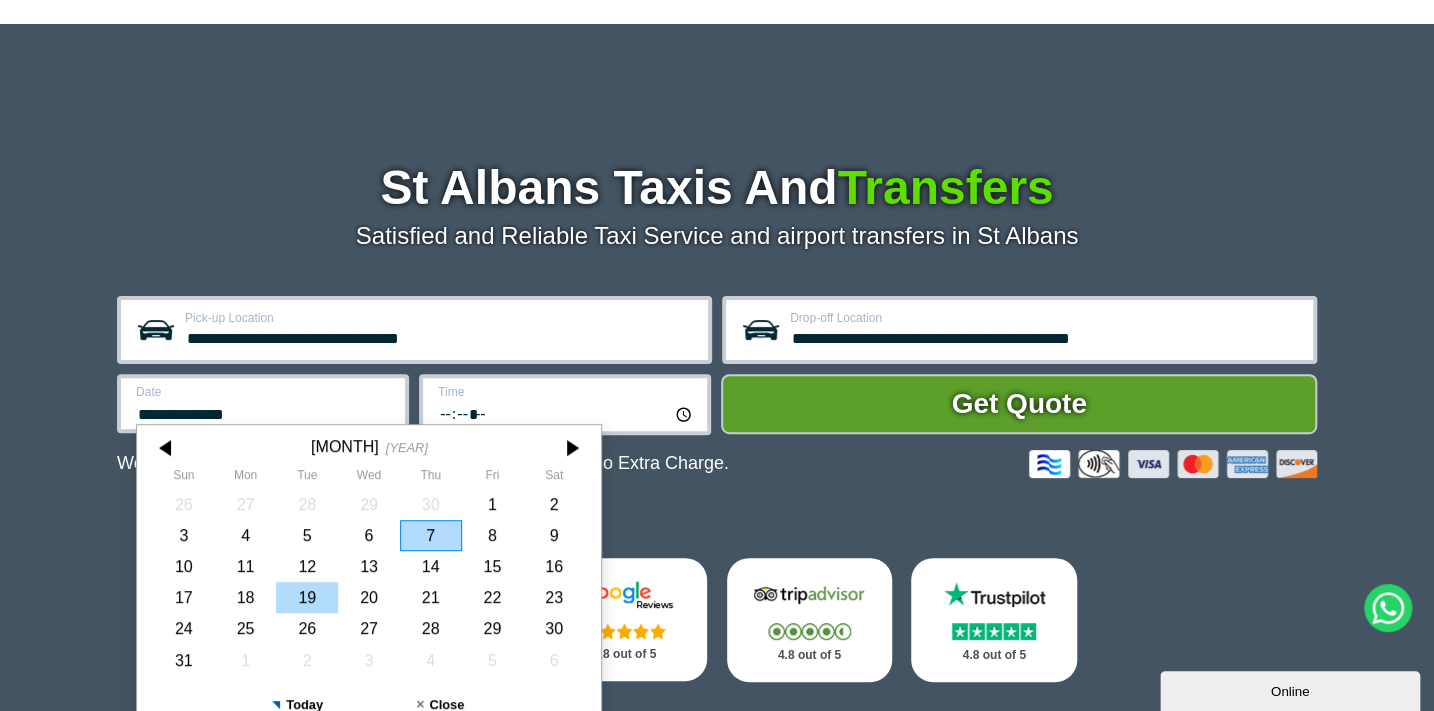 click on "19" at bounding box center [307, 597] 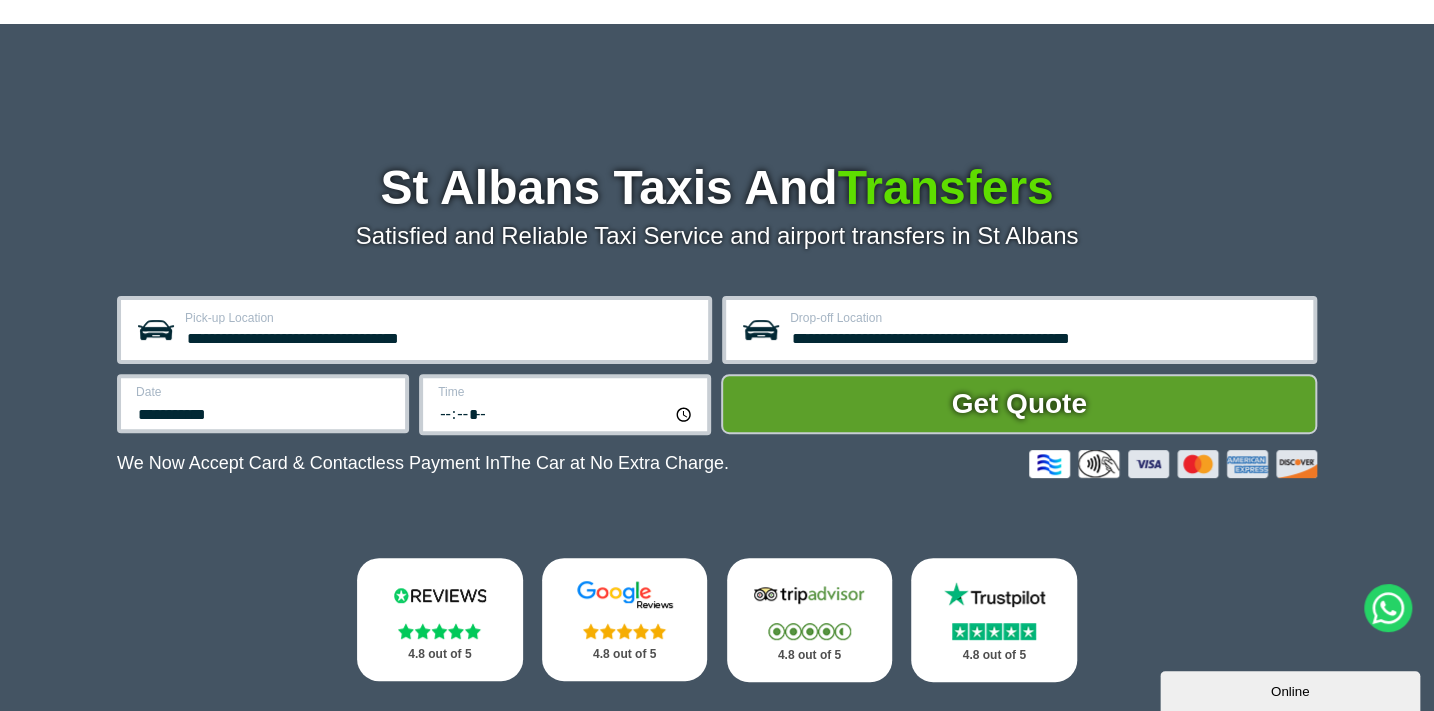click on "*****" at bounding box center (566, 413) 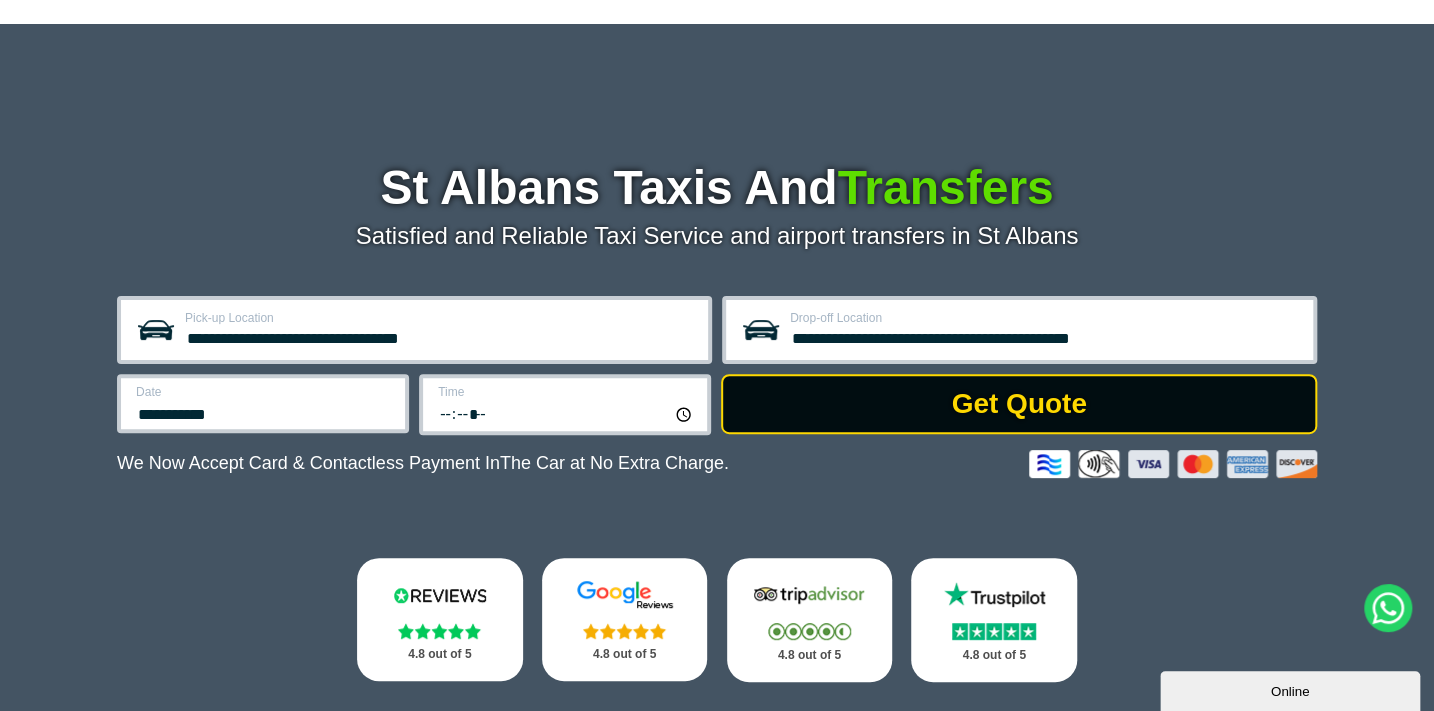 click on "Get Quote" at bounding box center (1019, 404) 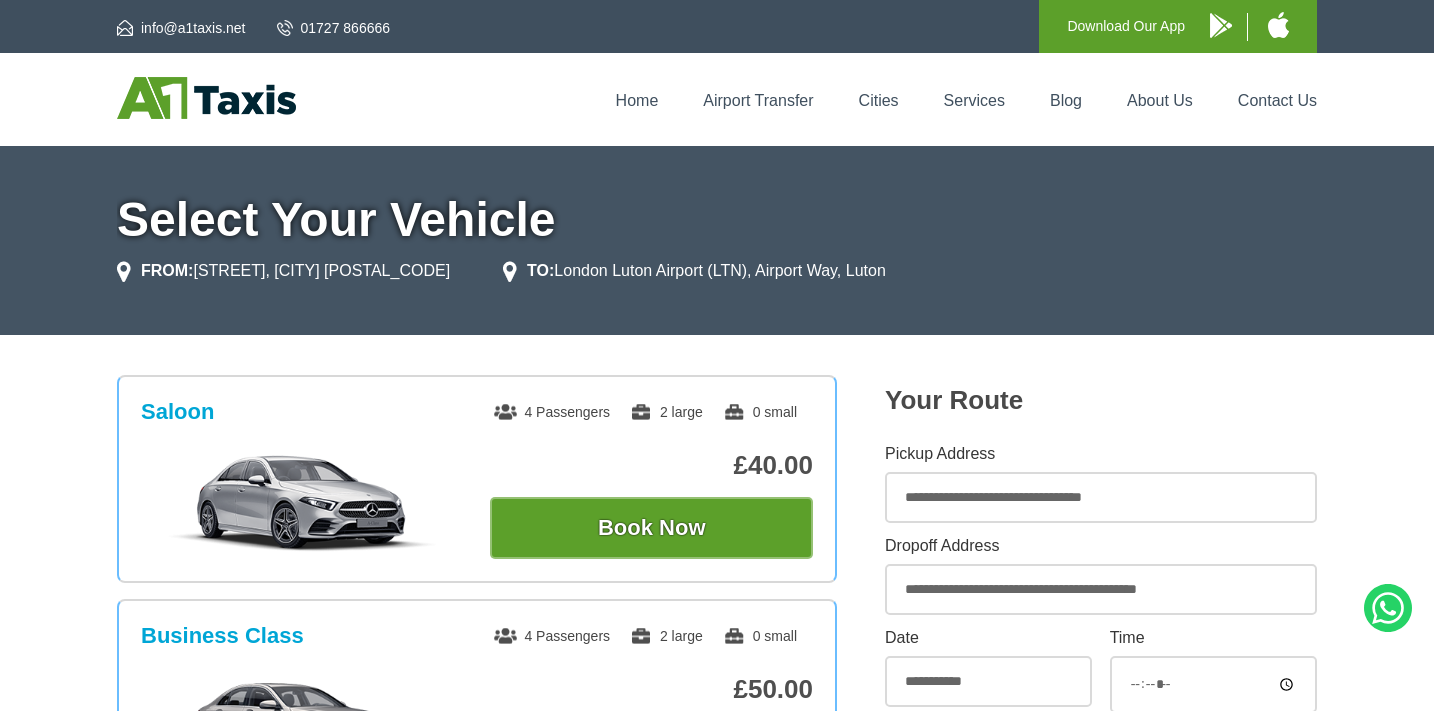 scroll, scrollTop: 0, scrollLeft: 0, axis: both 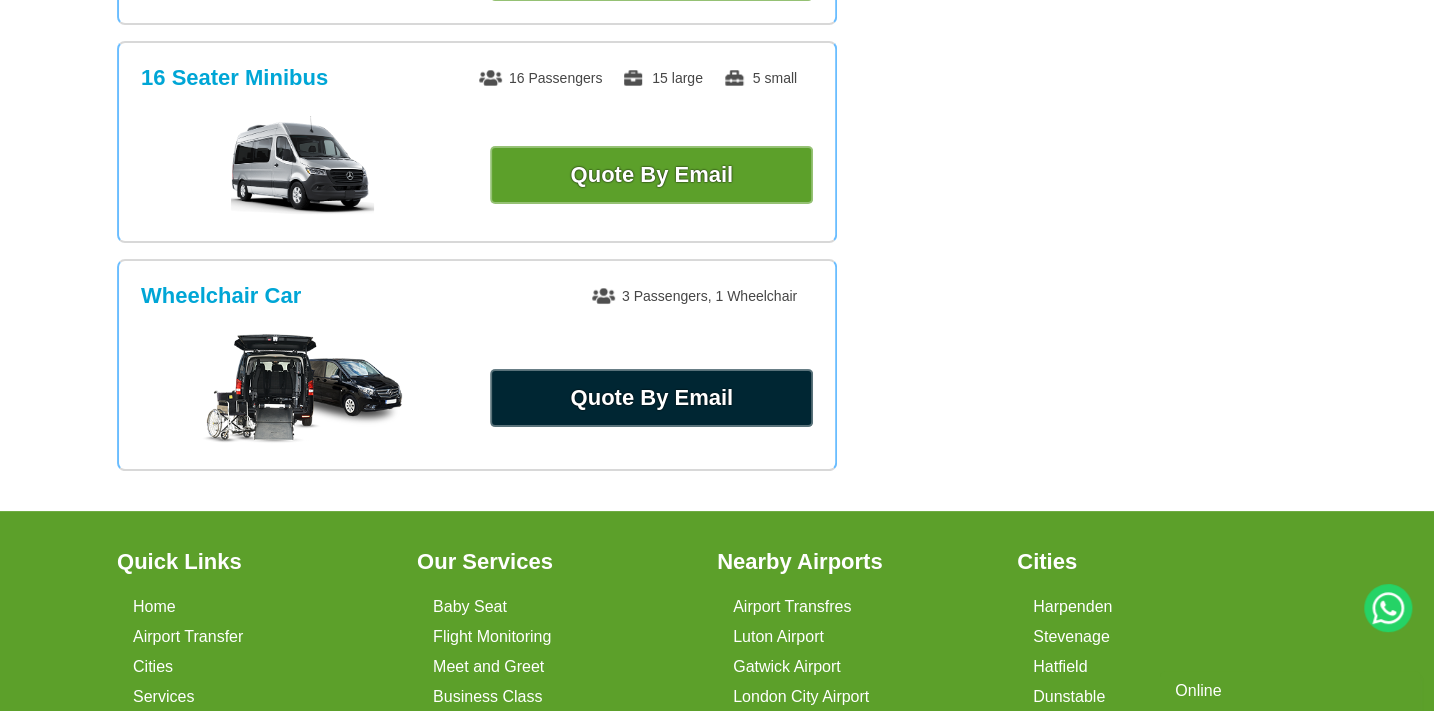 click on "Quote By Email" at bounding box center (651, 398) 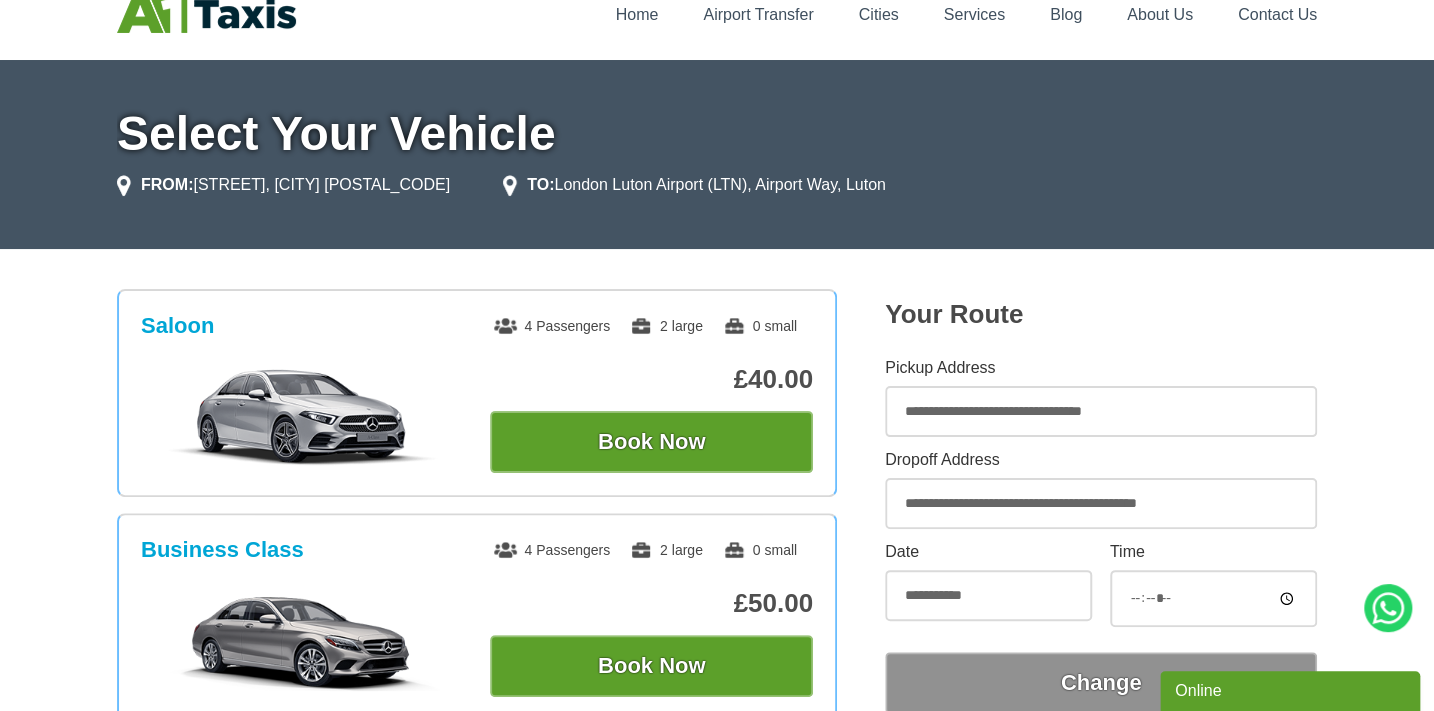 scroll, scrollTop: 0, scrollLeft: 0, axis: both 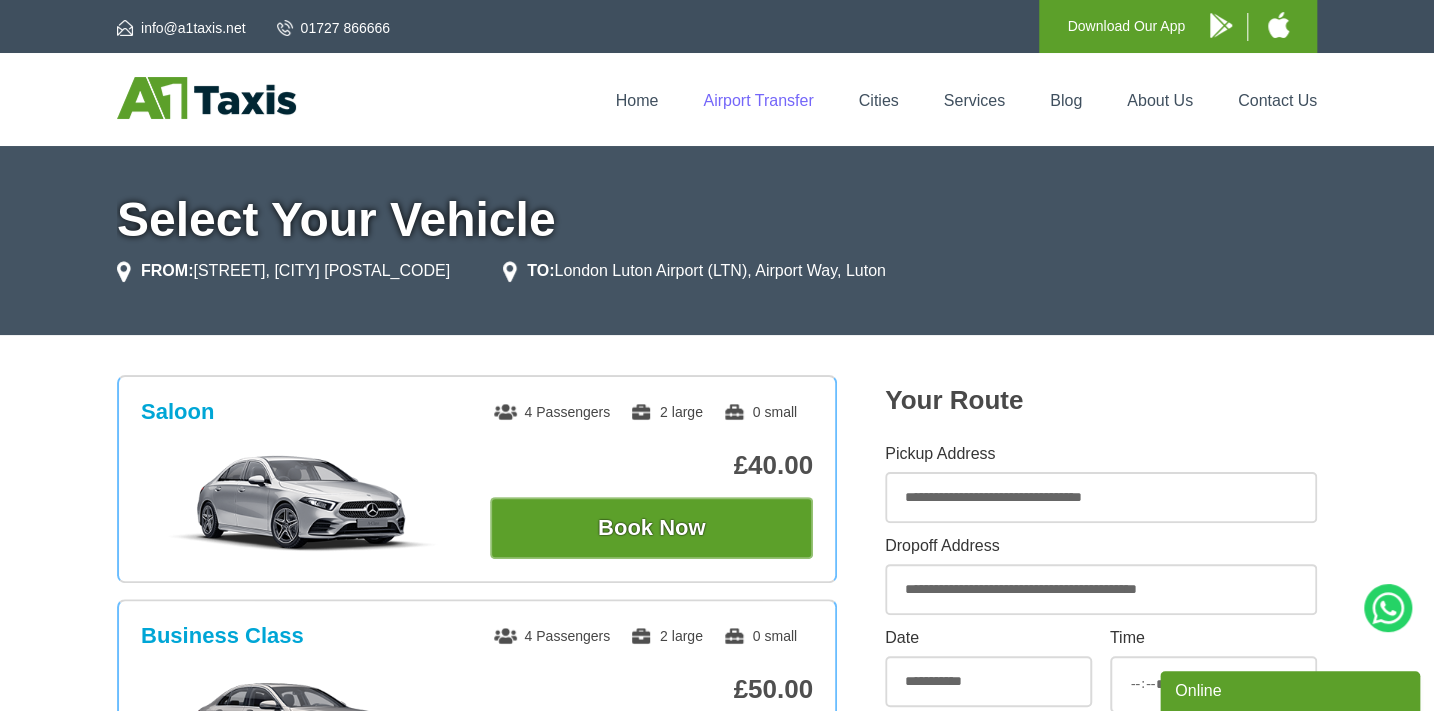 click on "Airport Transfer" at bounding box center (758, 100) 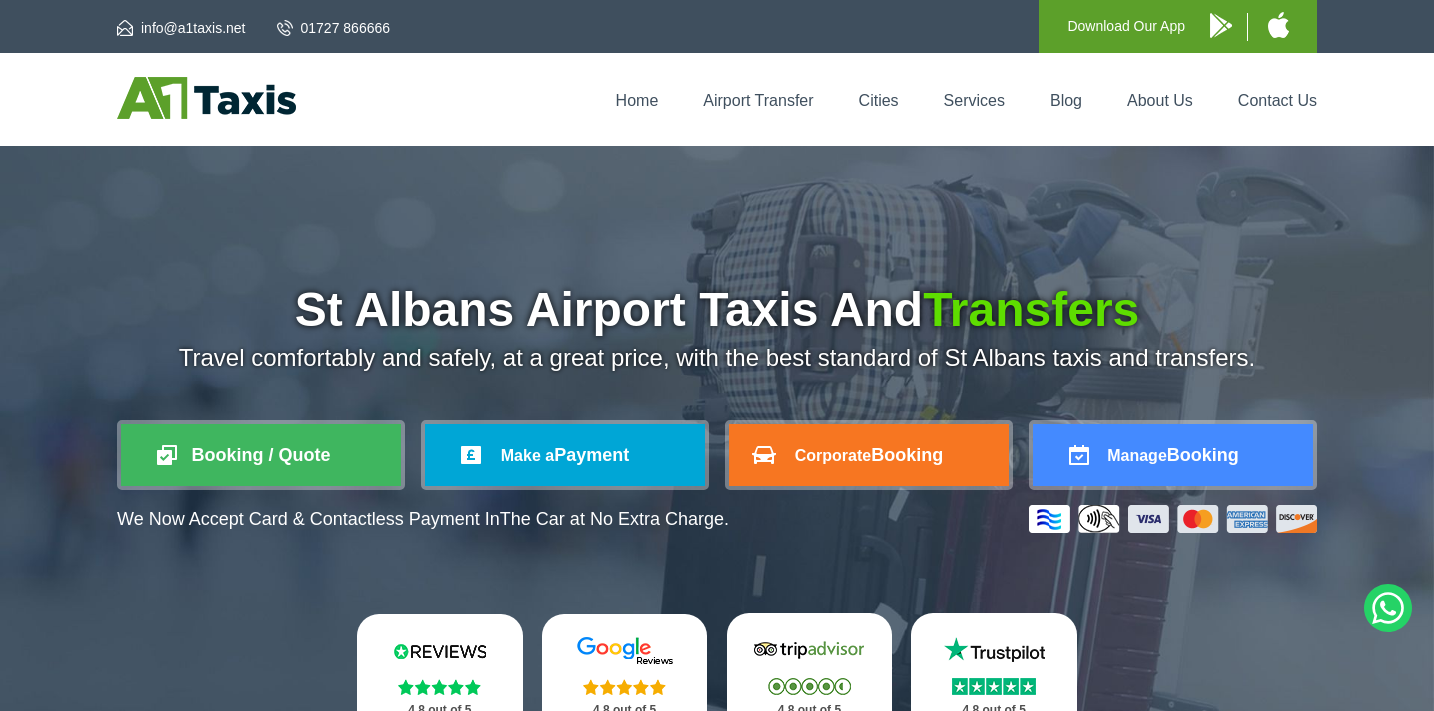 scroll, scrollTop: 0, scrollLeft: 0, axis: both 